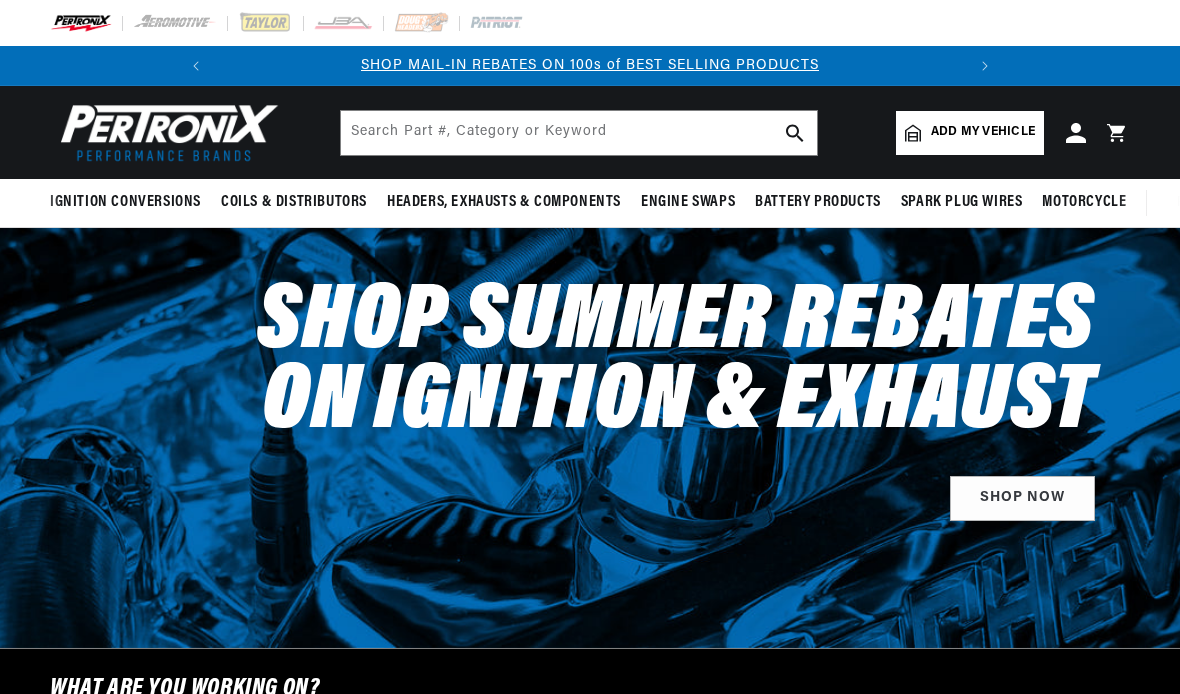 scroll, scrollTop: 0, scrollLeft: 0, axis: both 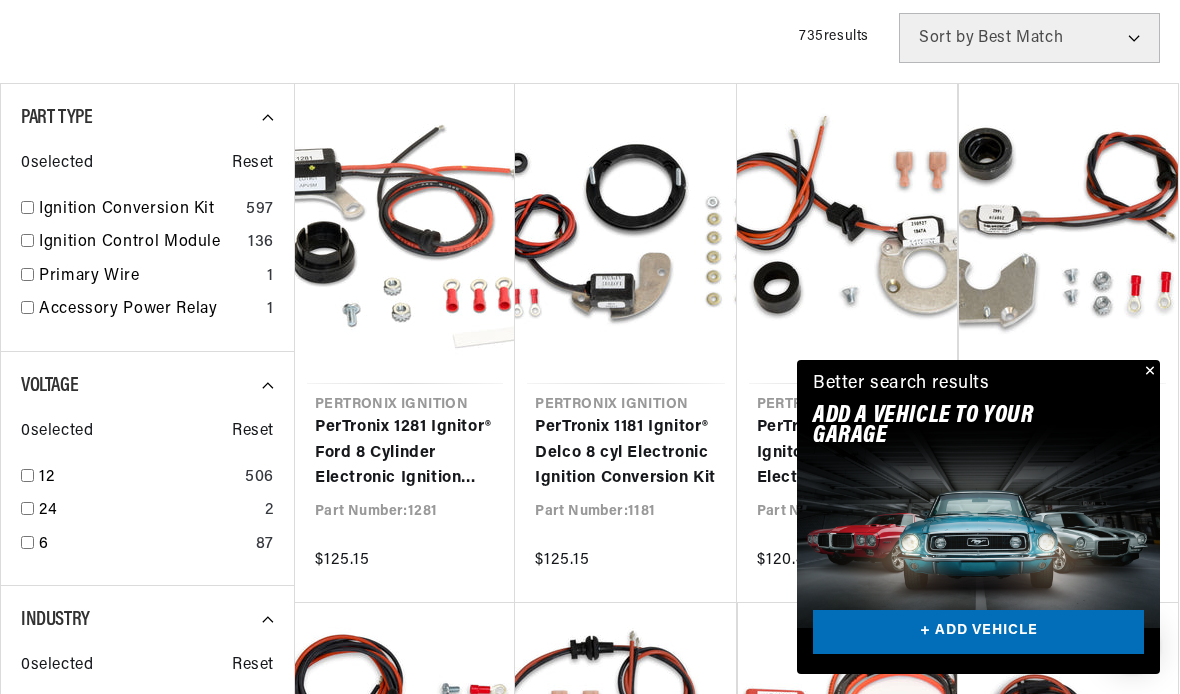 click at bounding box center (1148, 372) 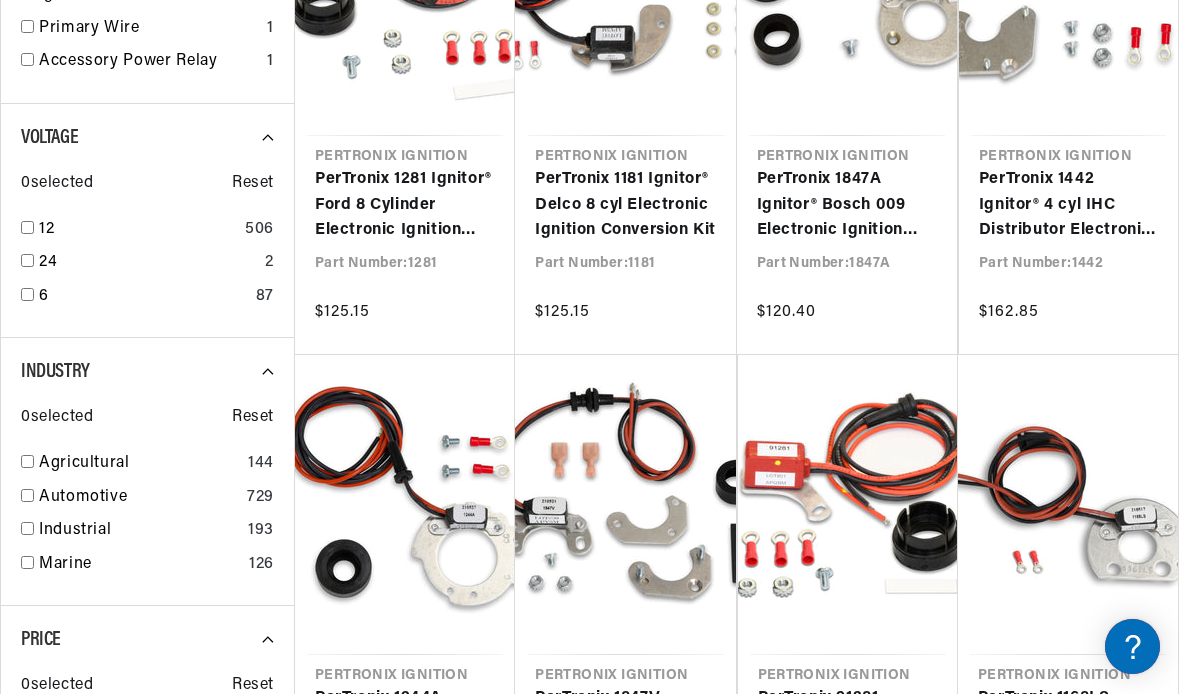 scroll, scrollTop: 729, scrollLeft: 0, axis: vertical 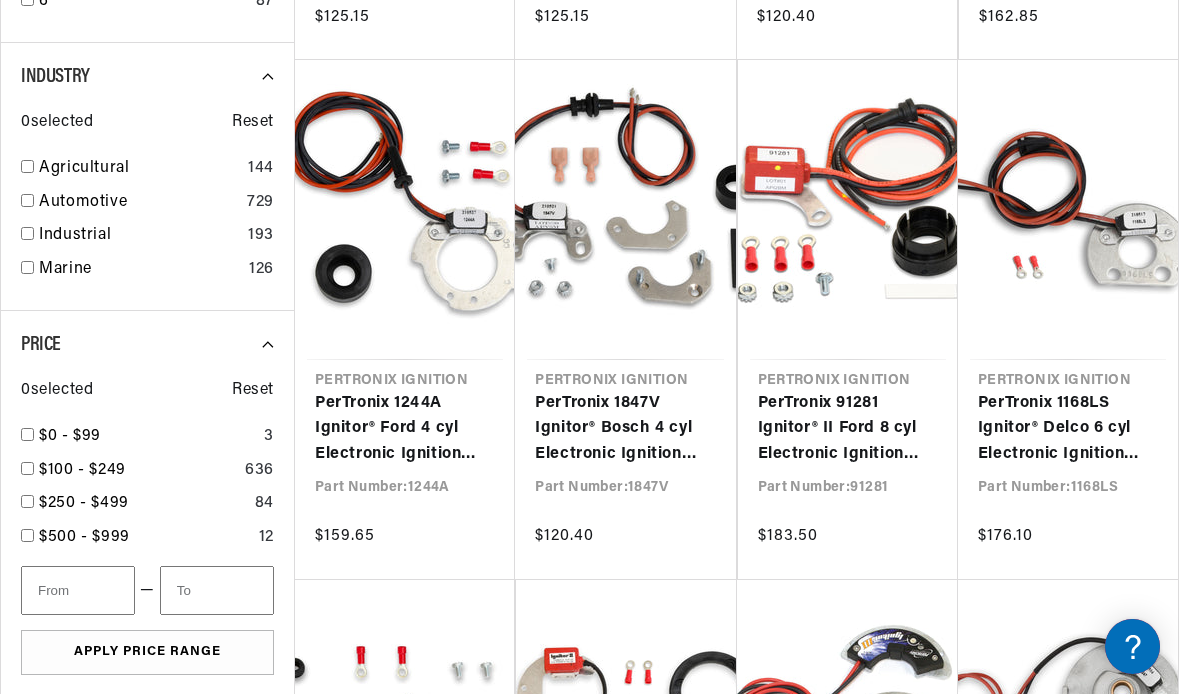click on "PerTronix 91281 Ignitor® II Ford 8 cyl Electronic Ignition Conversion Kit" at bounding box center (848, 429) 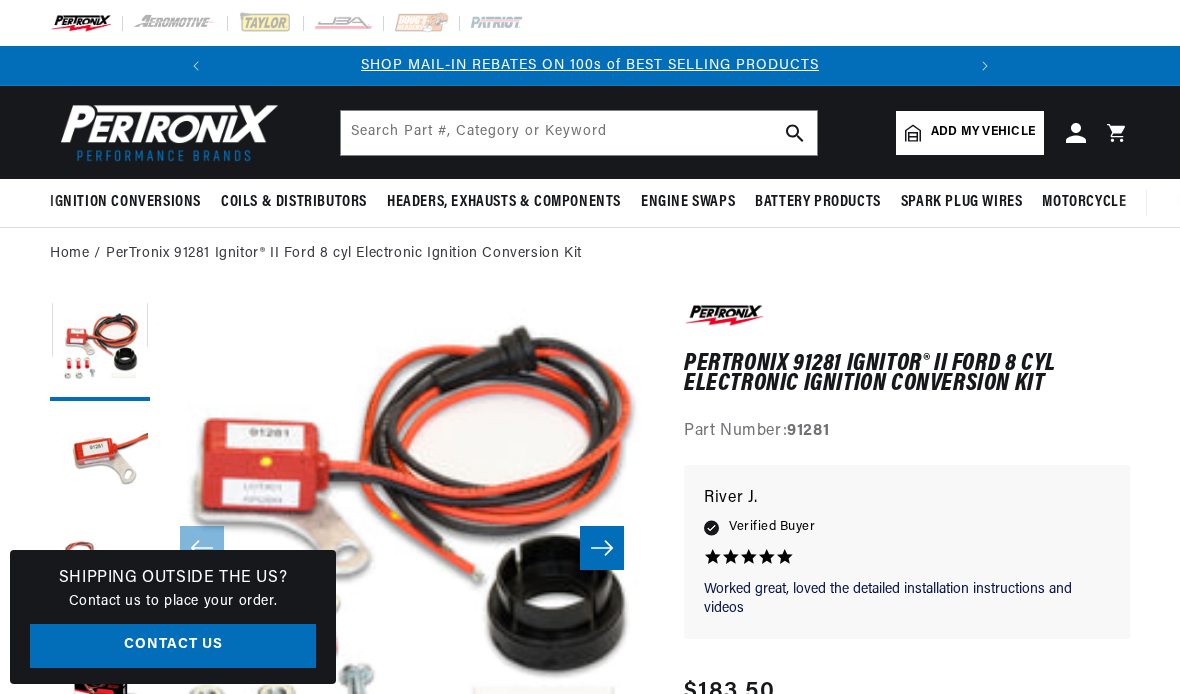 scroll, scrollTop: 0, scrollLeft: 0, axis: both 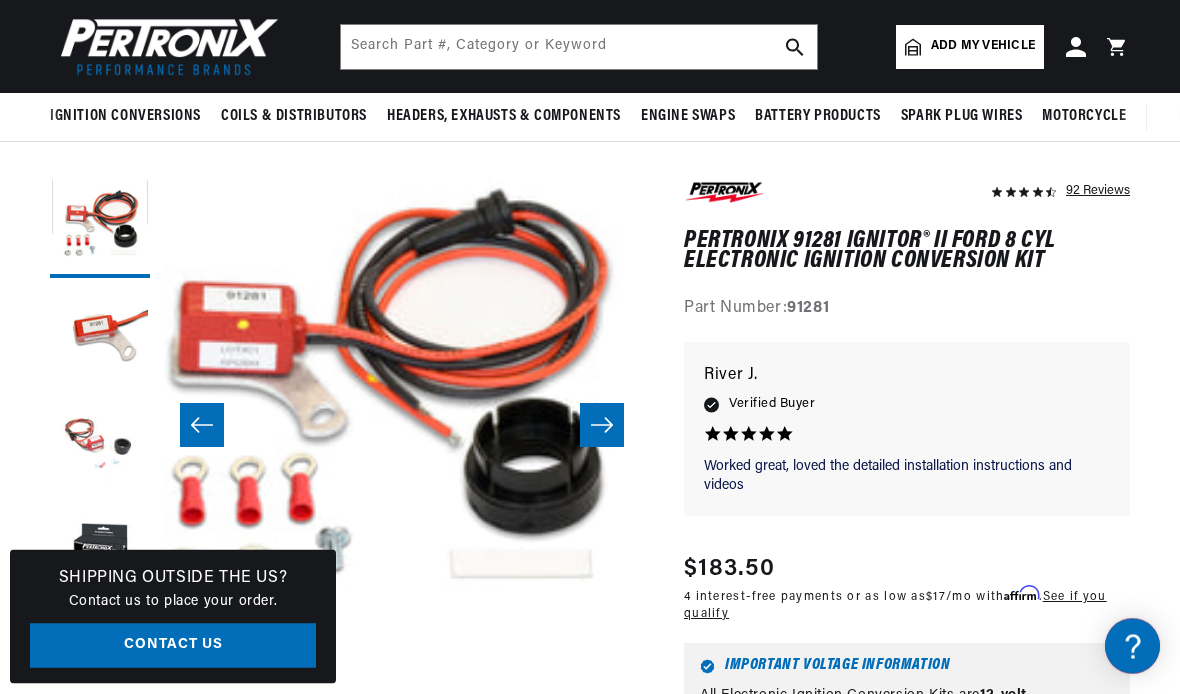 click at bounding box center (100, 339) 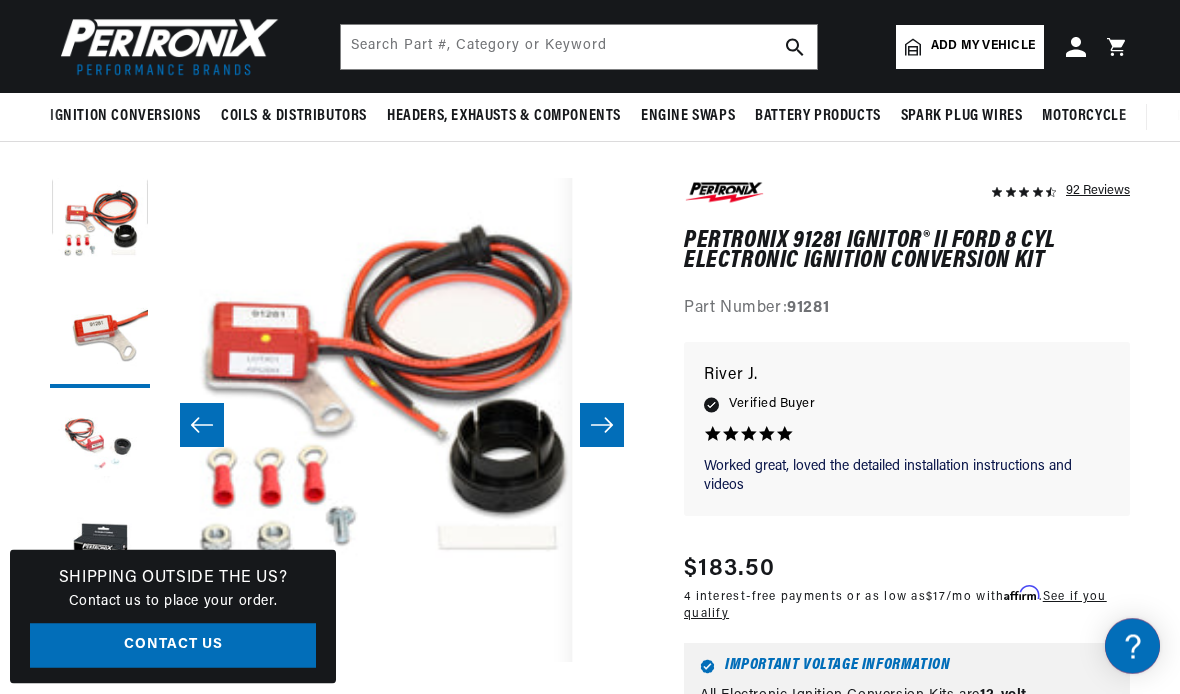 scroll, scrollTop: 123, scrollLeft: 0, axis: vertical 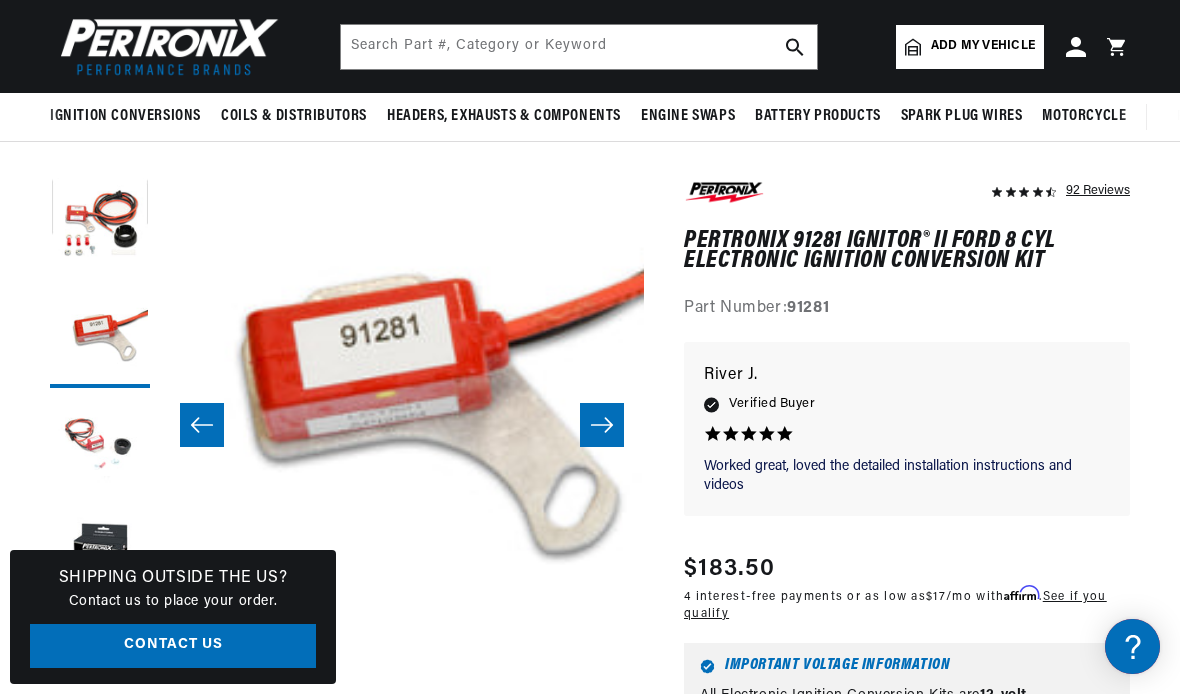 click at bounding box center [100, 448] 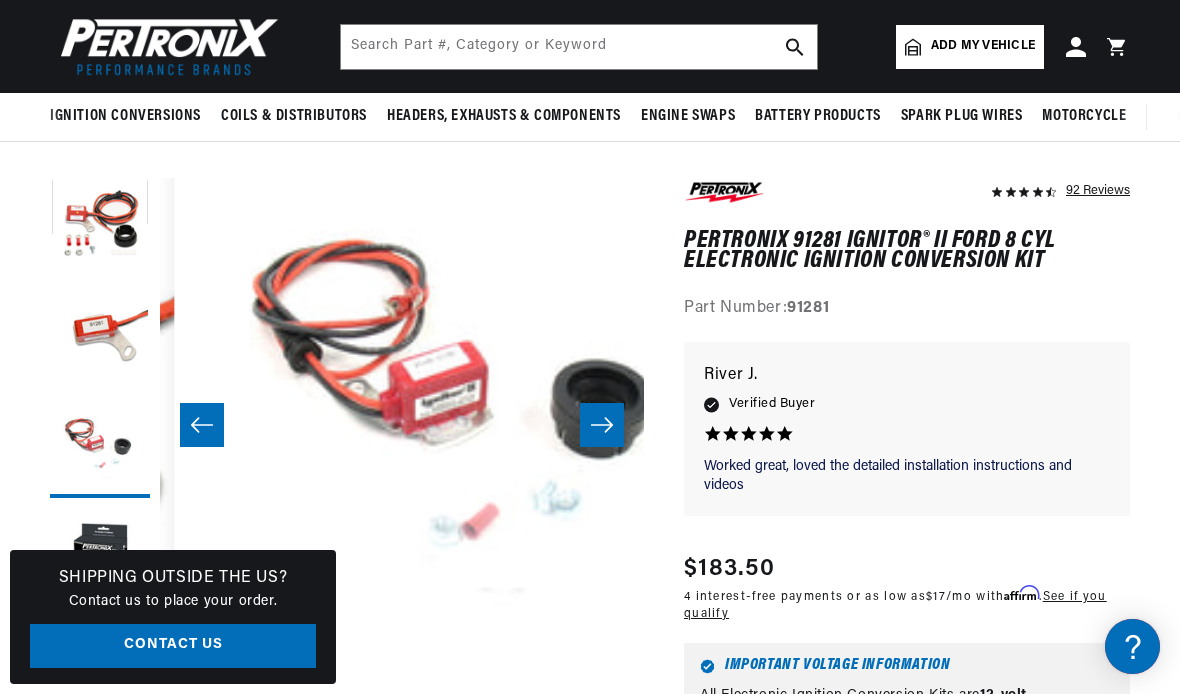 scroll, scrollTop: 14, scrollLeft: 968, axis: both 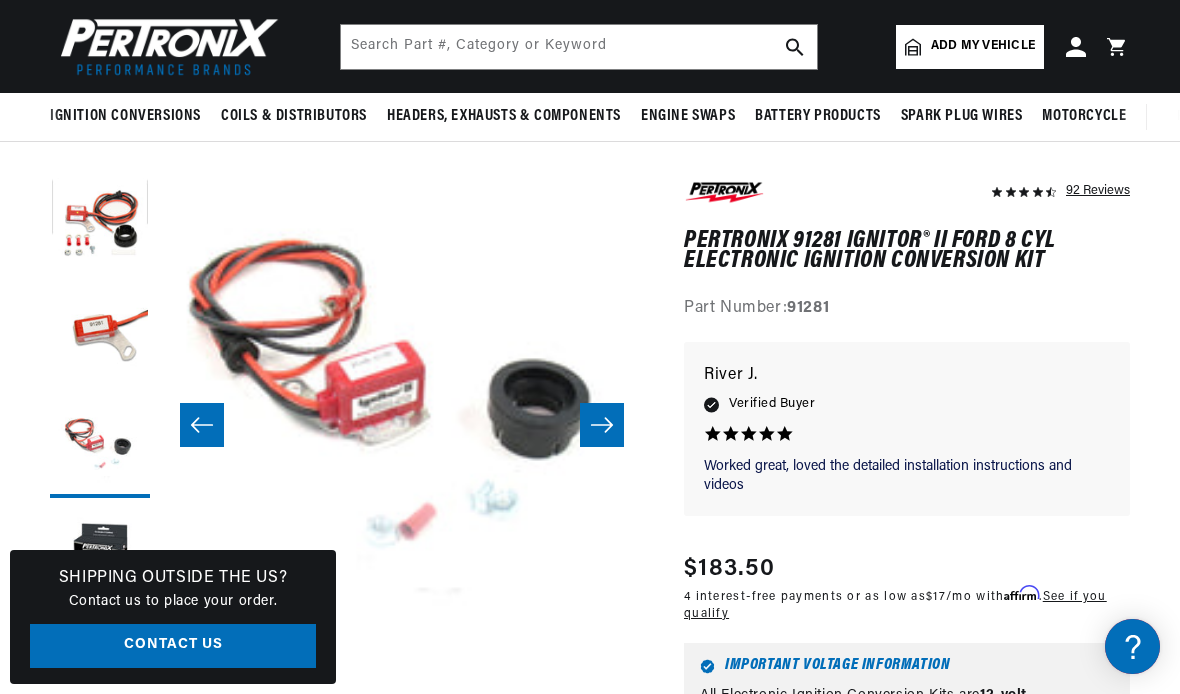 click at bounding box center (100, 558) 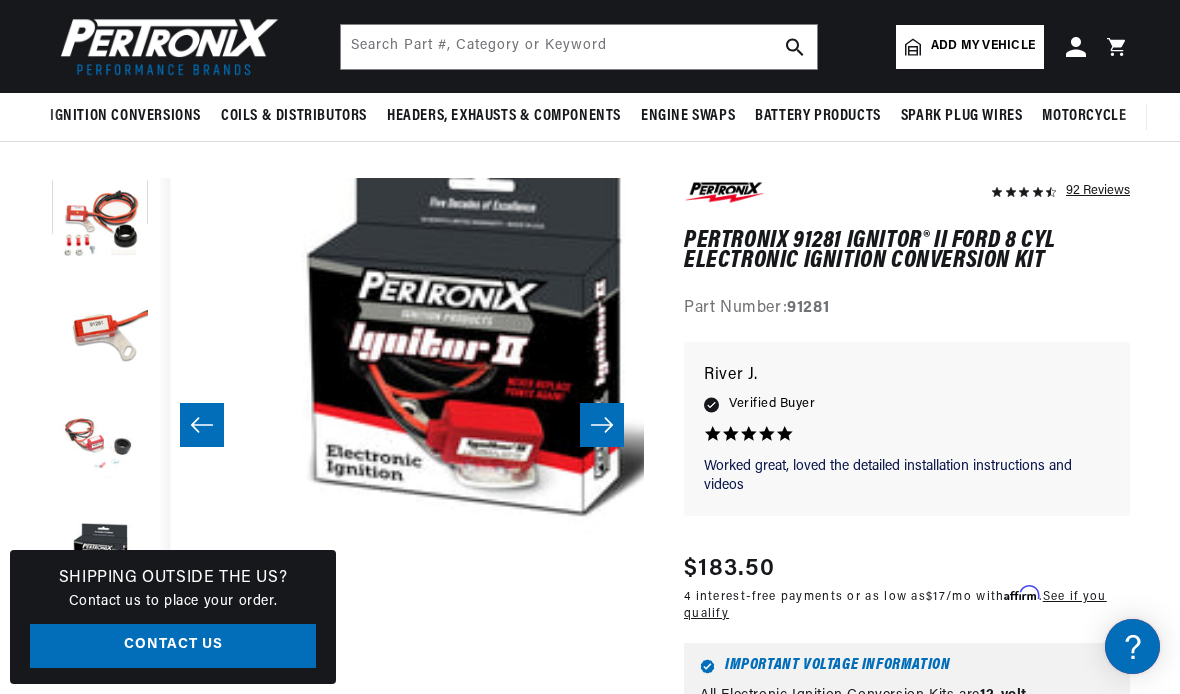 scroll, scrollTop: 14, scrollLeft: 1452, axis: both 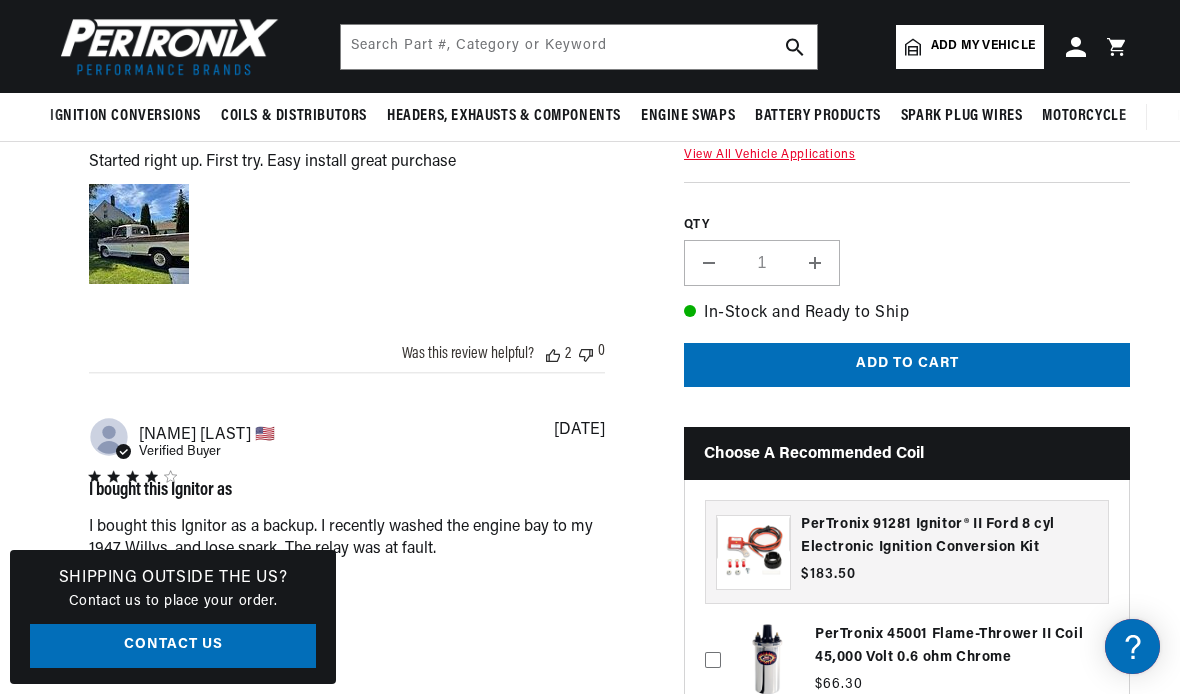 click on "View All Vehicle Applications" at bounding box center [769, 154] 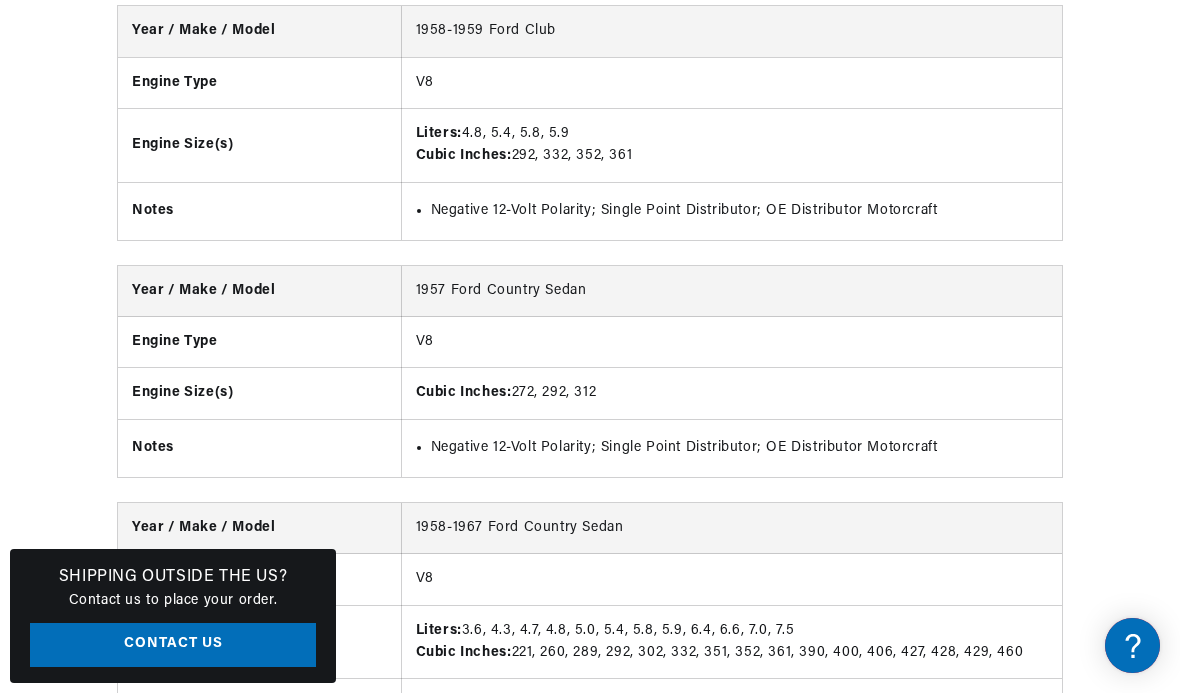scroll 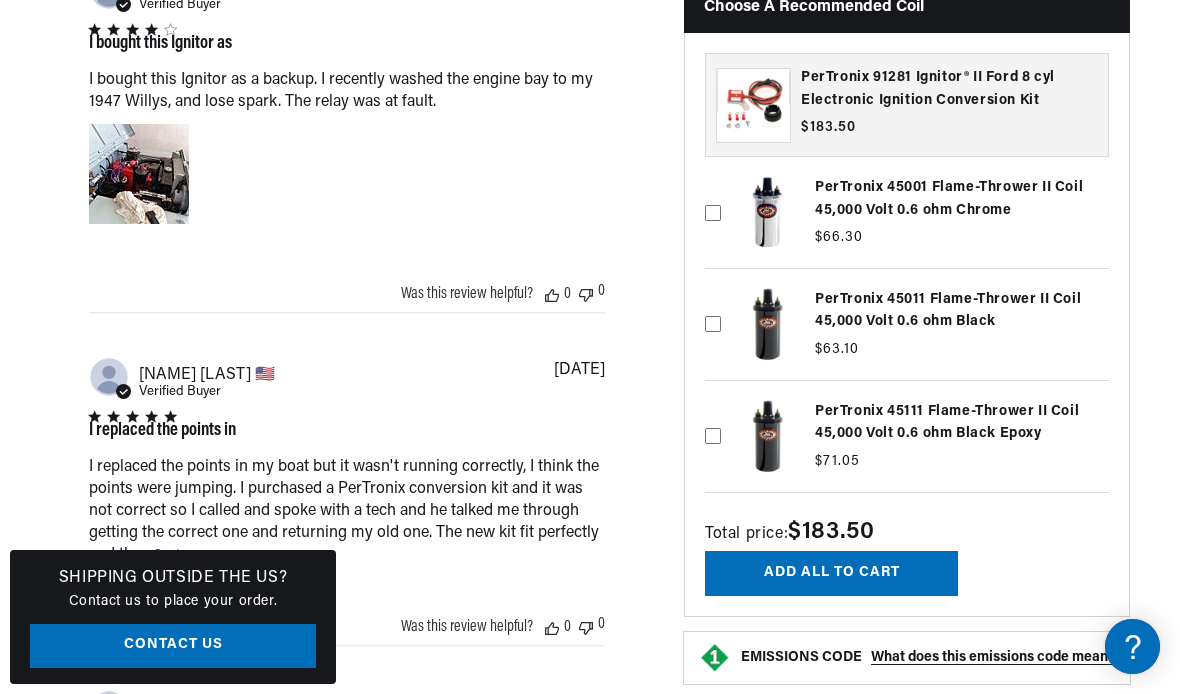 click at bounding box center [907, 324] 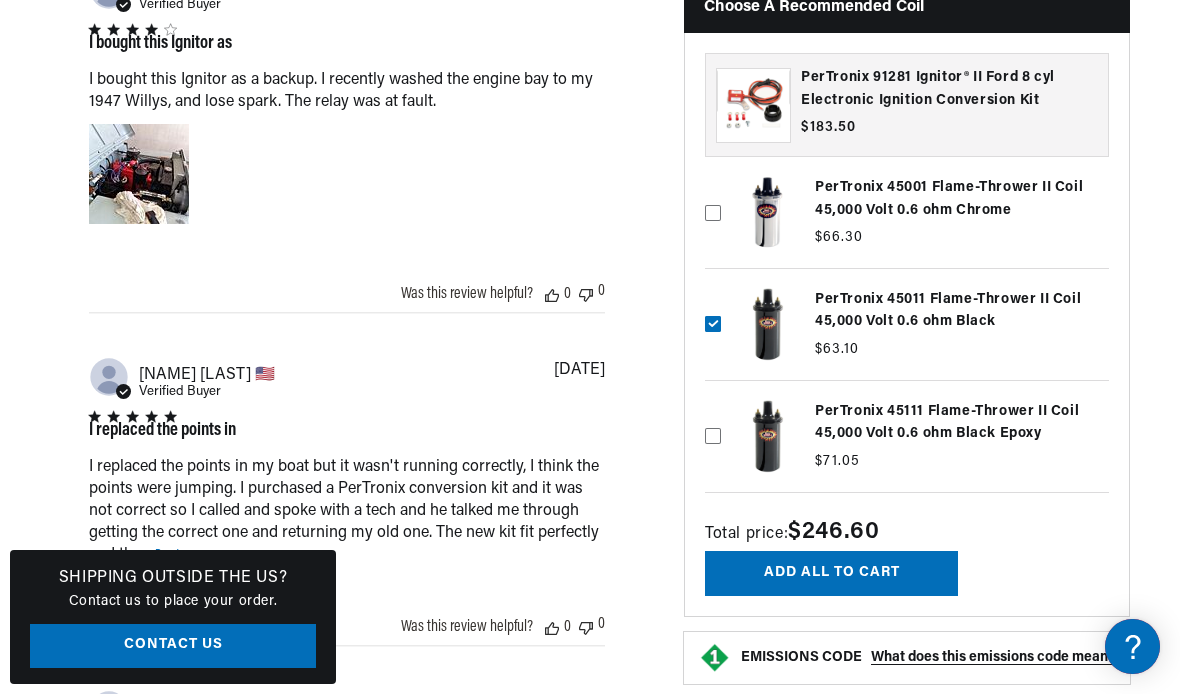 scroll, scrollTop: 0, scrollLeft: 0, axis: both 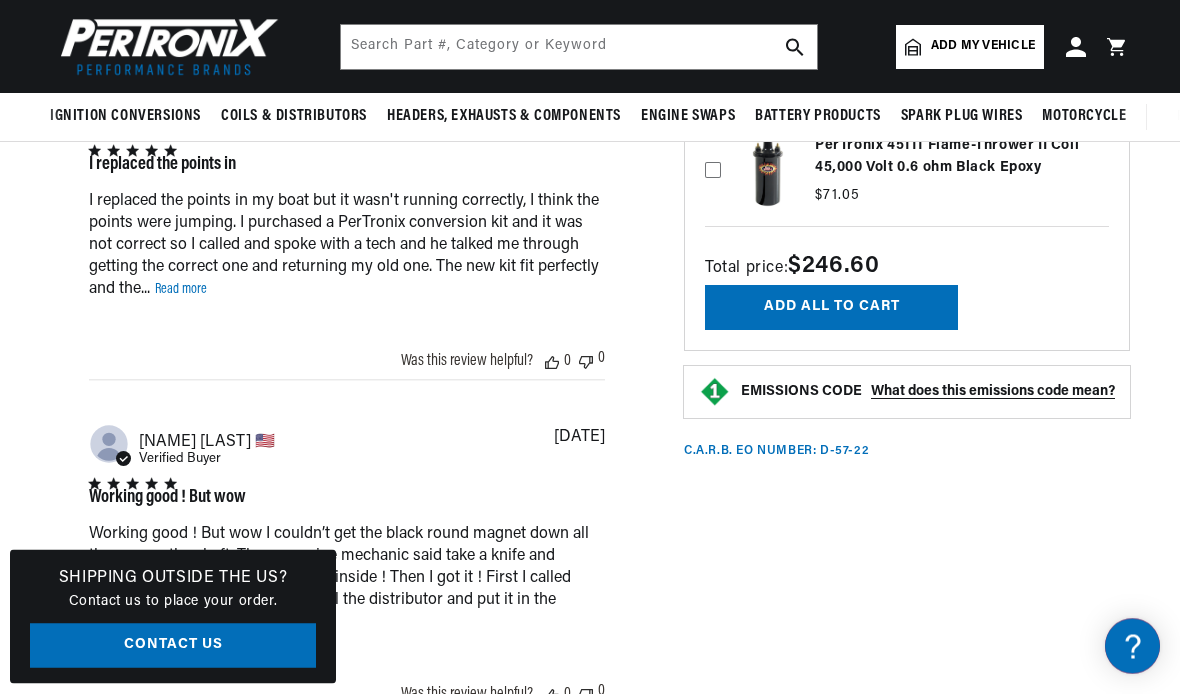 click on "Add all to cart" at bounding box center (831, 308) 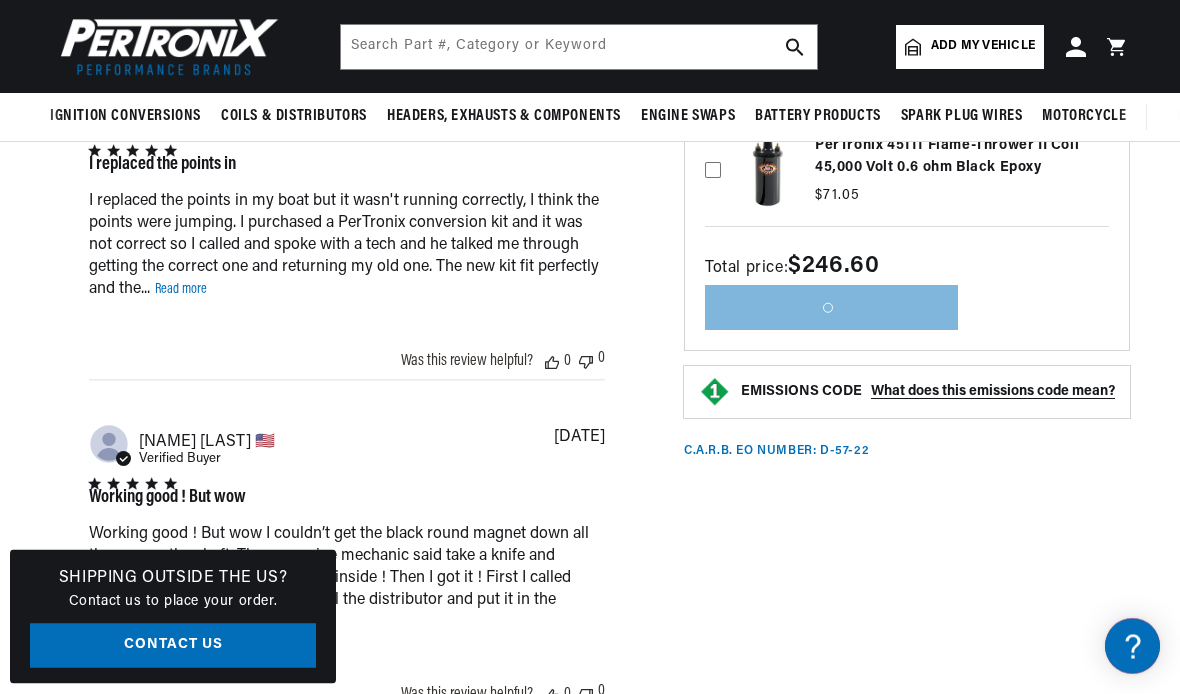 scroll, scrollTop: 2660, scrollLeft: 0, axis: vertical 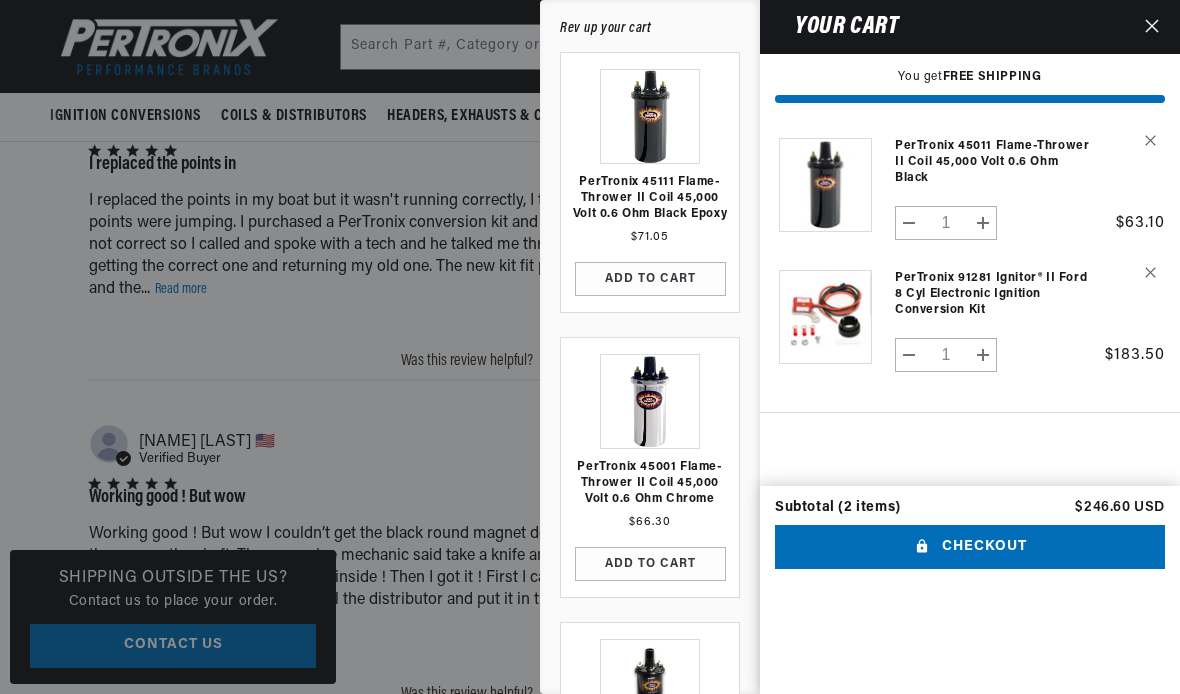 click 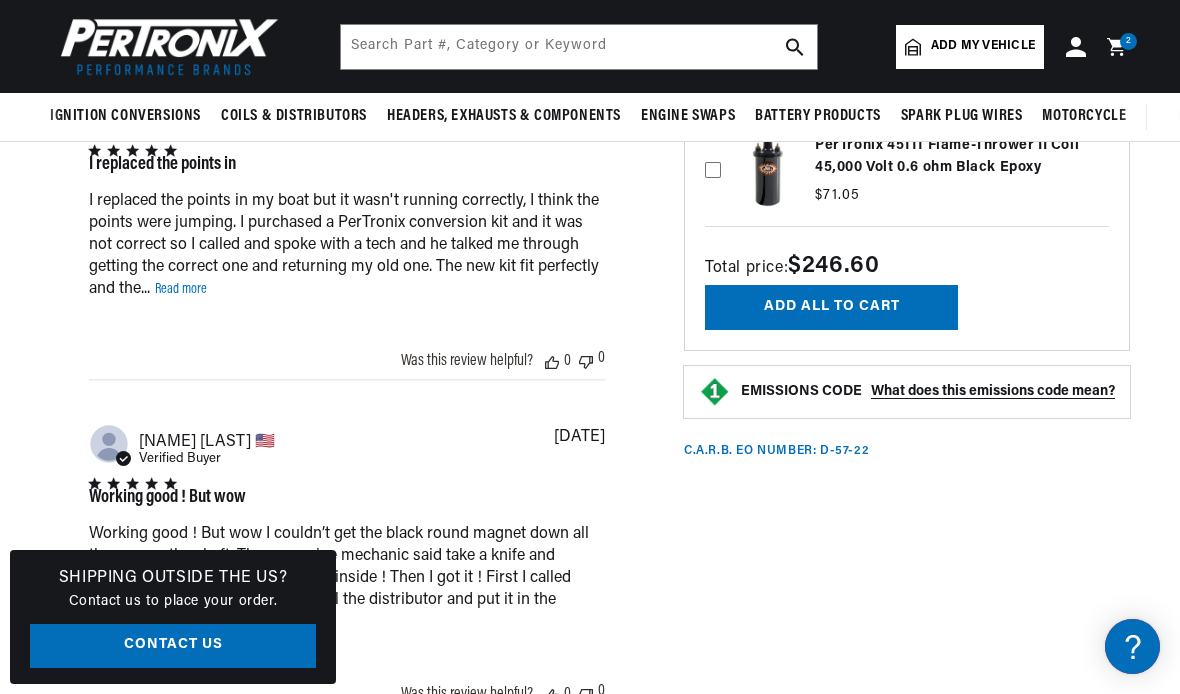 scroll, scrollTop: 0, scrollLeft: 747, axis: horizontal 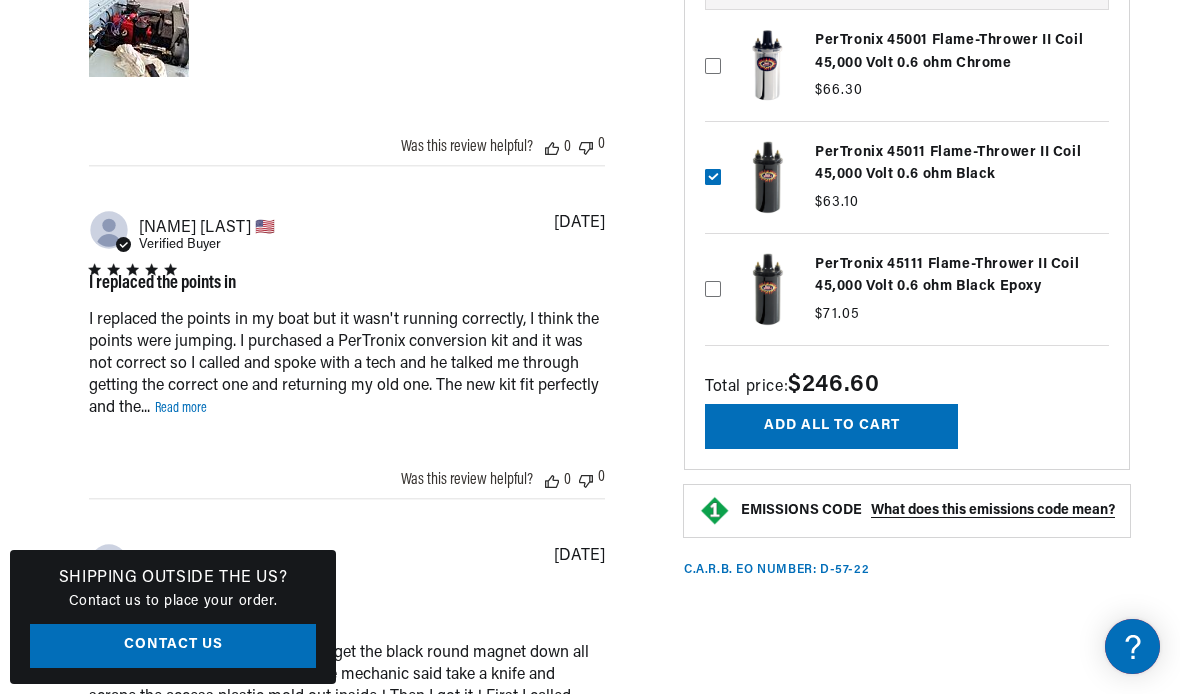 click on "Add all to cart" at bounding box center [831, 426] 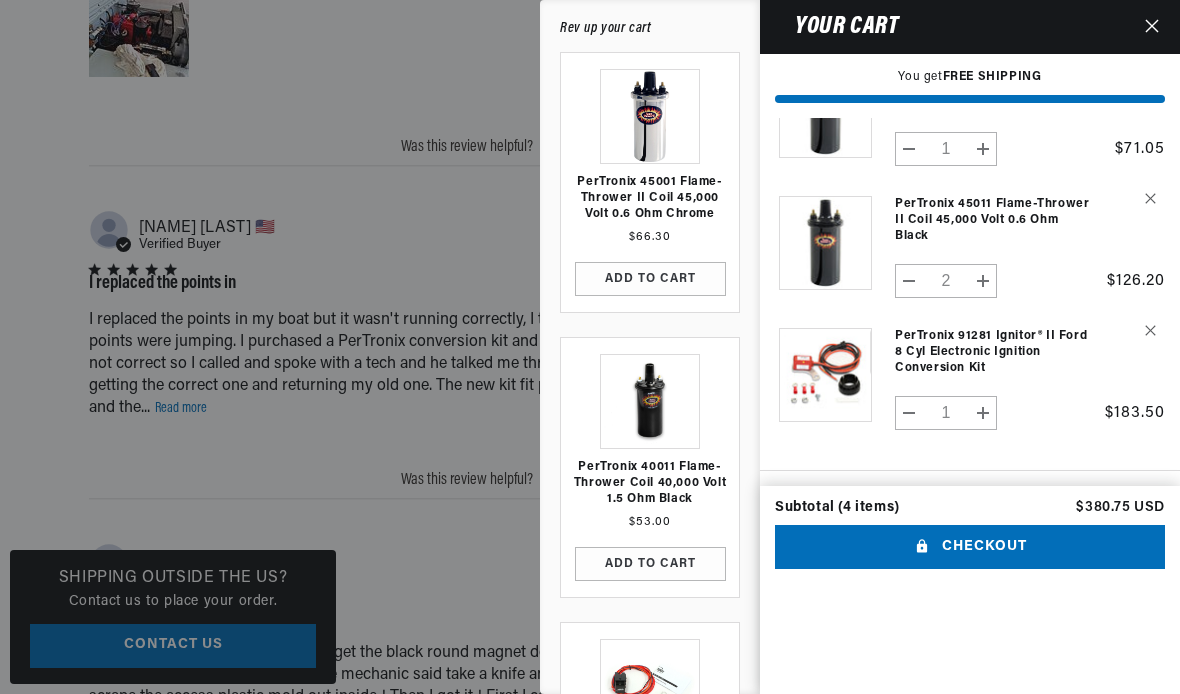scroll, scrollTop: 125, scrollLeft: 0, axis: vertical 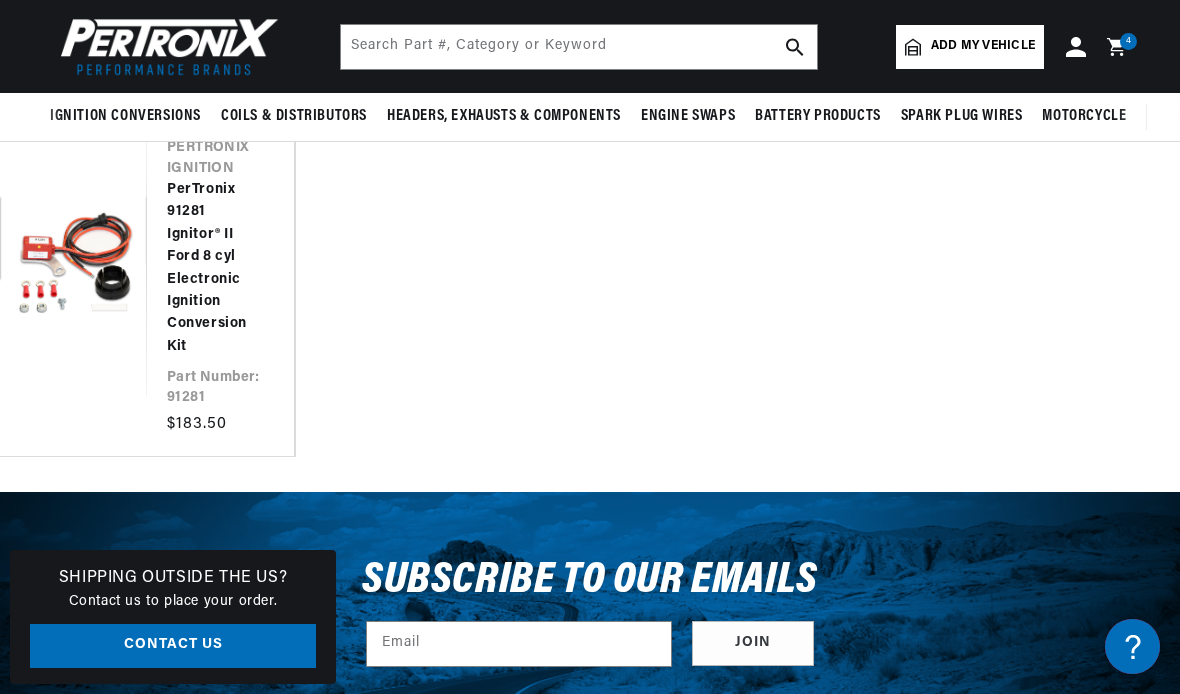 click on "Shipping & Delivery" at bounding box center (488, 950) 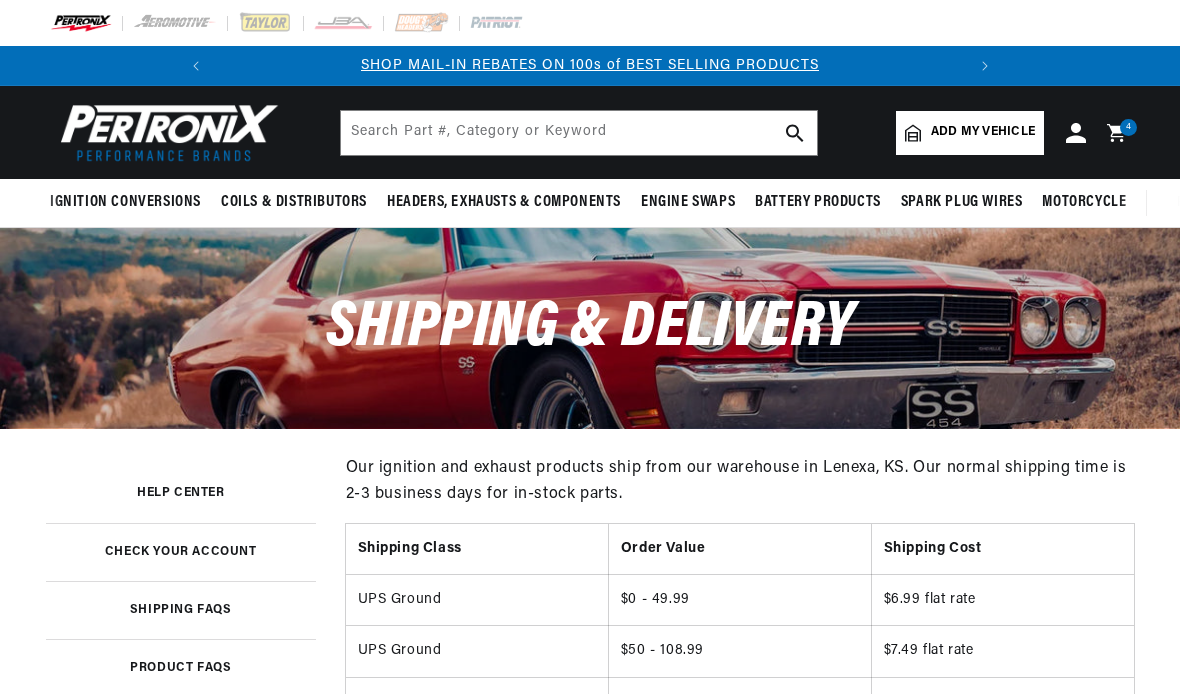scroll, scrollTop: 0, scrollLeft: 0, axis: both 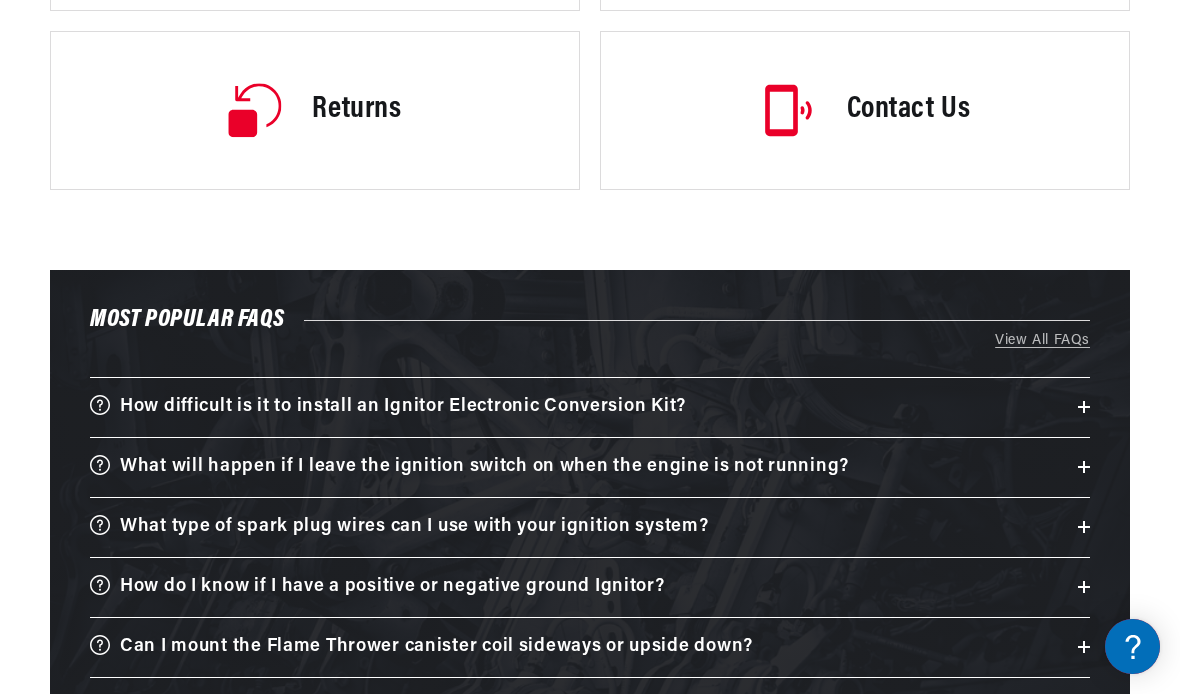 click on "Most Popular FAQs
View All FAQs
View All
How difficult is it to install an Ignitor Electronic Conversion Kit?
The Ignitor fits entirely inside the distributor, and in most cases installs quicker than points. There are no “black boxes” or complicated wiring. Simply install the kit into the distributor attach the two wires to the appropriate location, and you’re done. Some applications may require a little more work, which may add to the level of difficulty. We have some helpful installation videos of our most popular kits which can be viewed  here ." at bounding box center [590, 494] 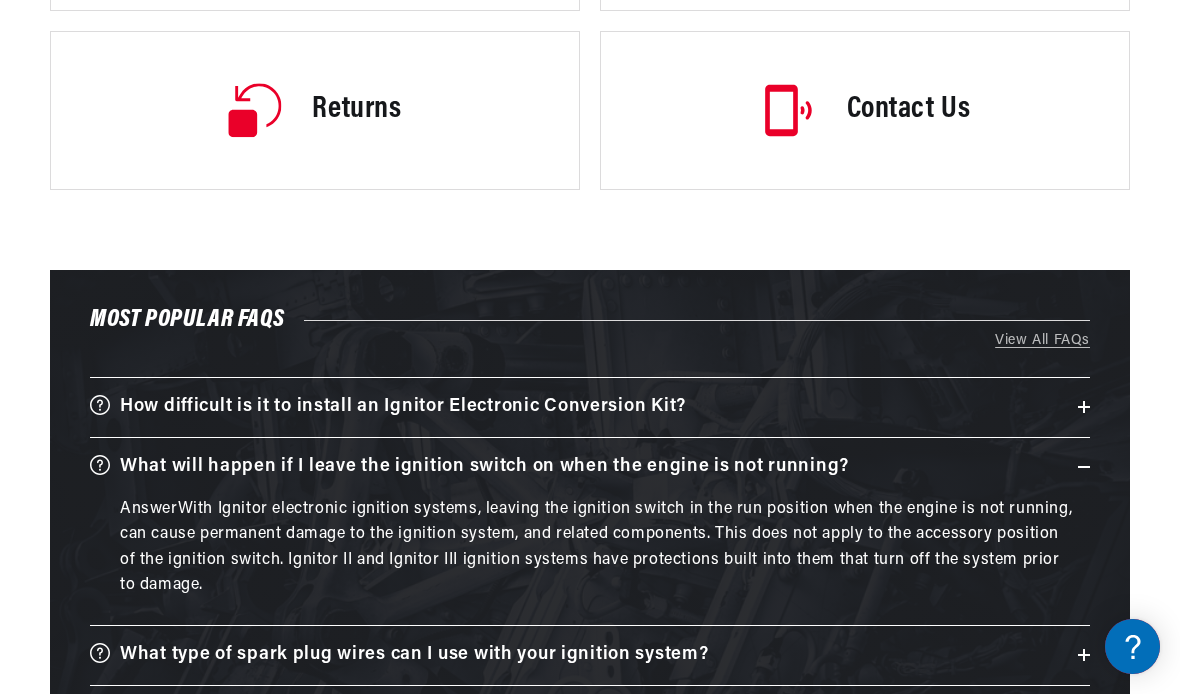 scroll, scrollTop: 0, scrollLeft: 0, axis: both 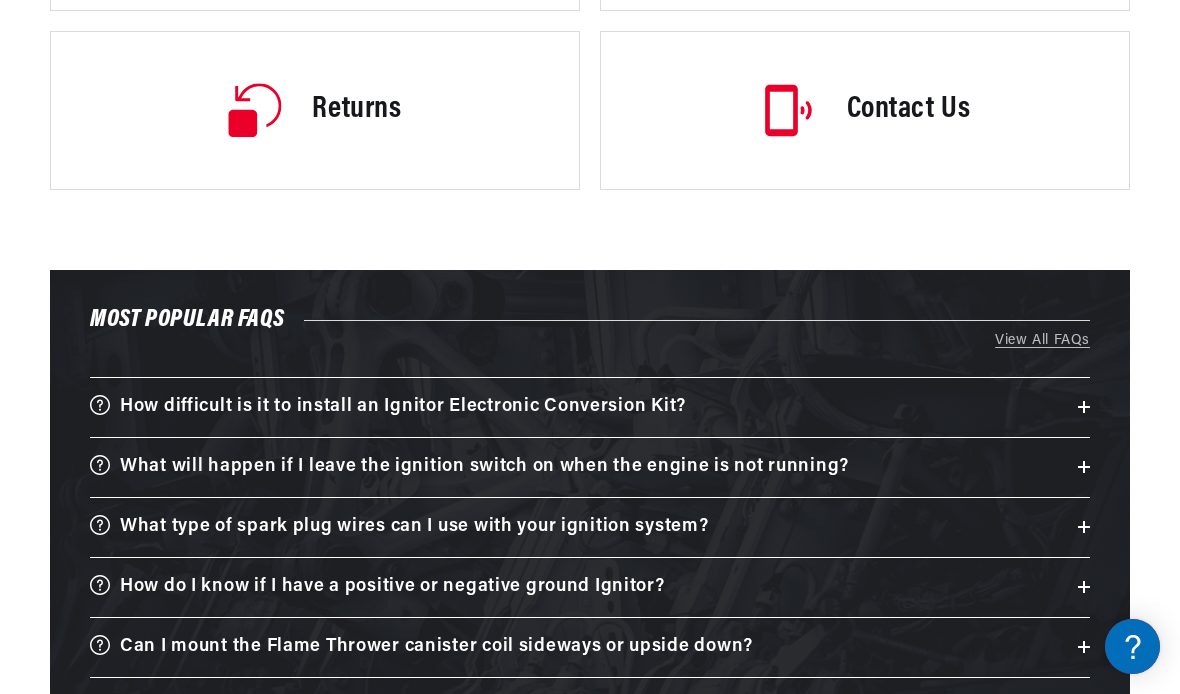 click 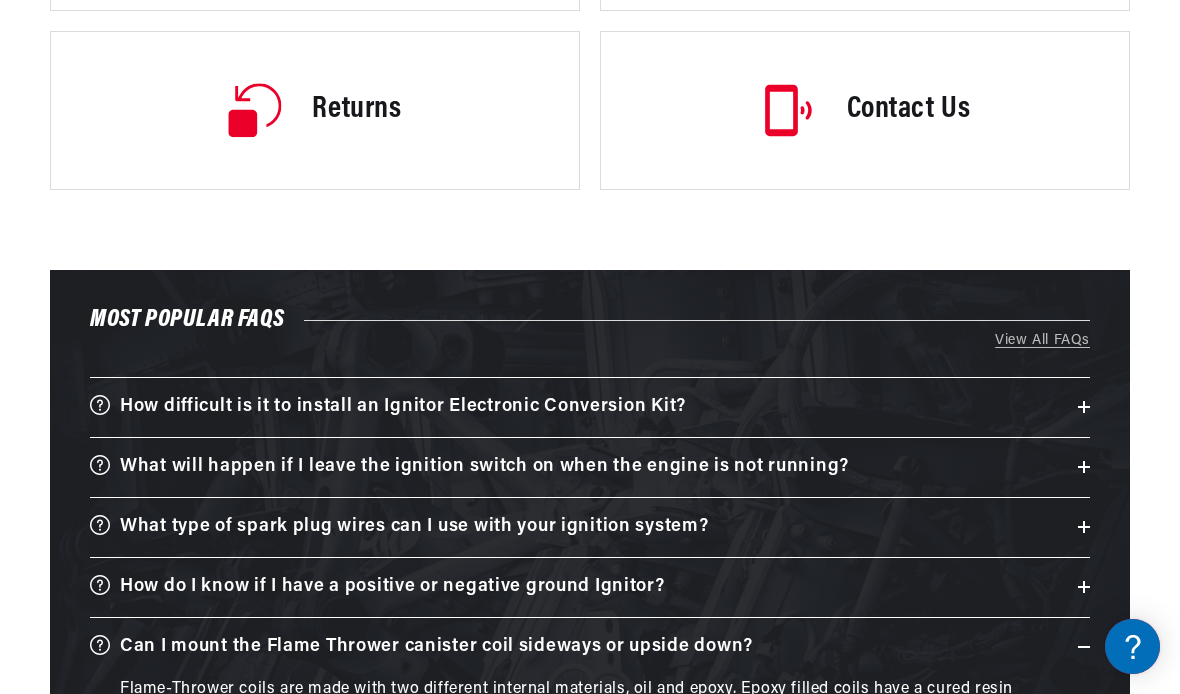 scroll, scrollTop: 0, scrollLeft: 747, axis: horizontal 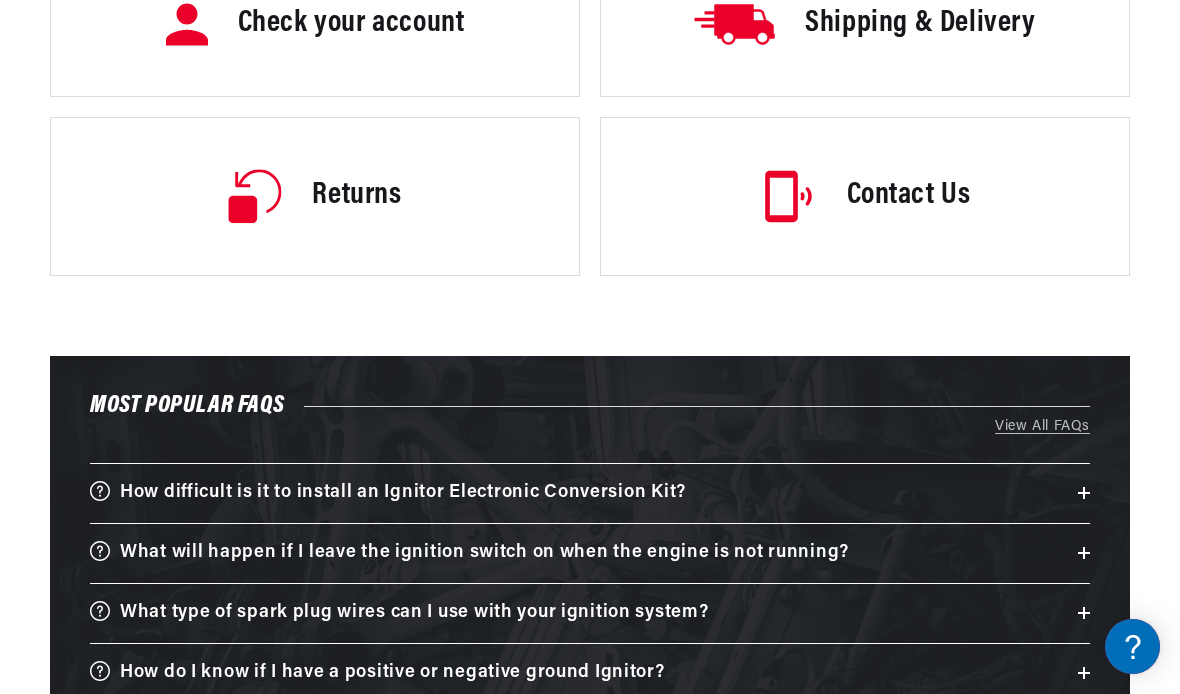 click on "How difficult is it to install an Ignitor Electronic Conversion Kit?" at bounding box center [590, 493] 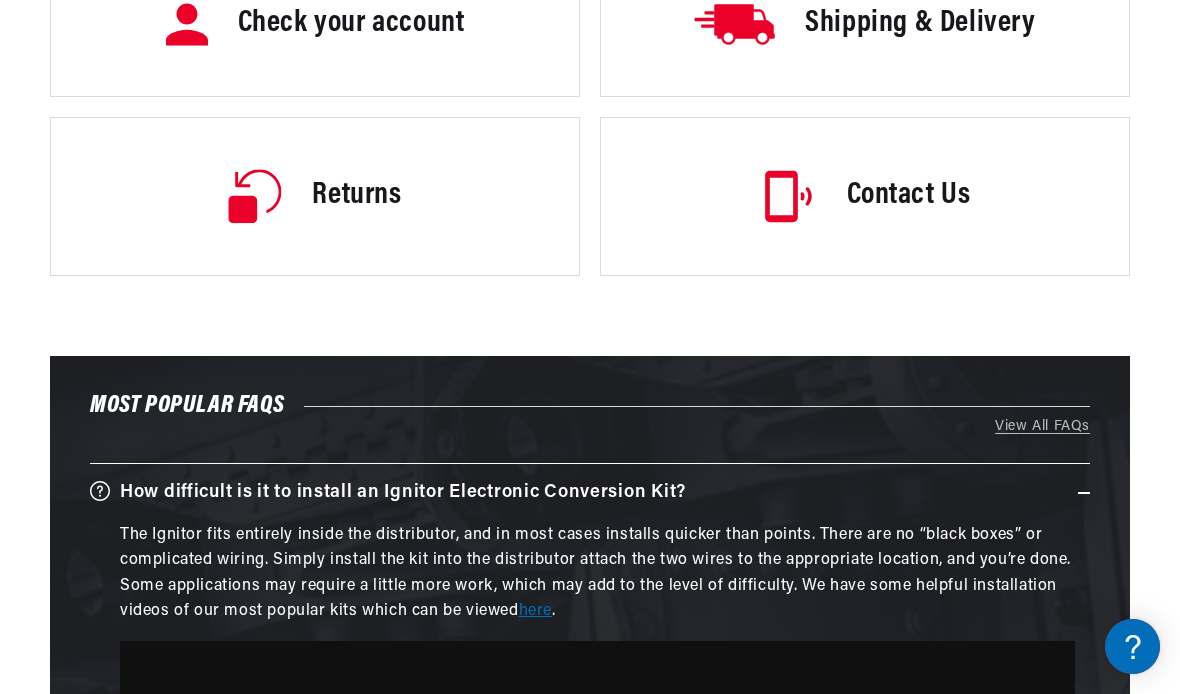 scroll, scrollTop: 0, scrollLeft: 0, axis: both 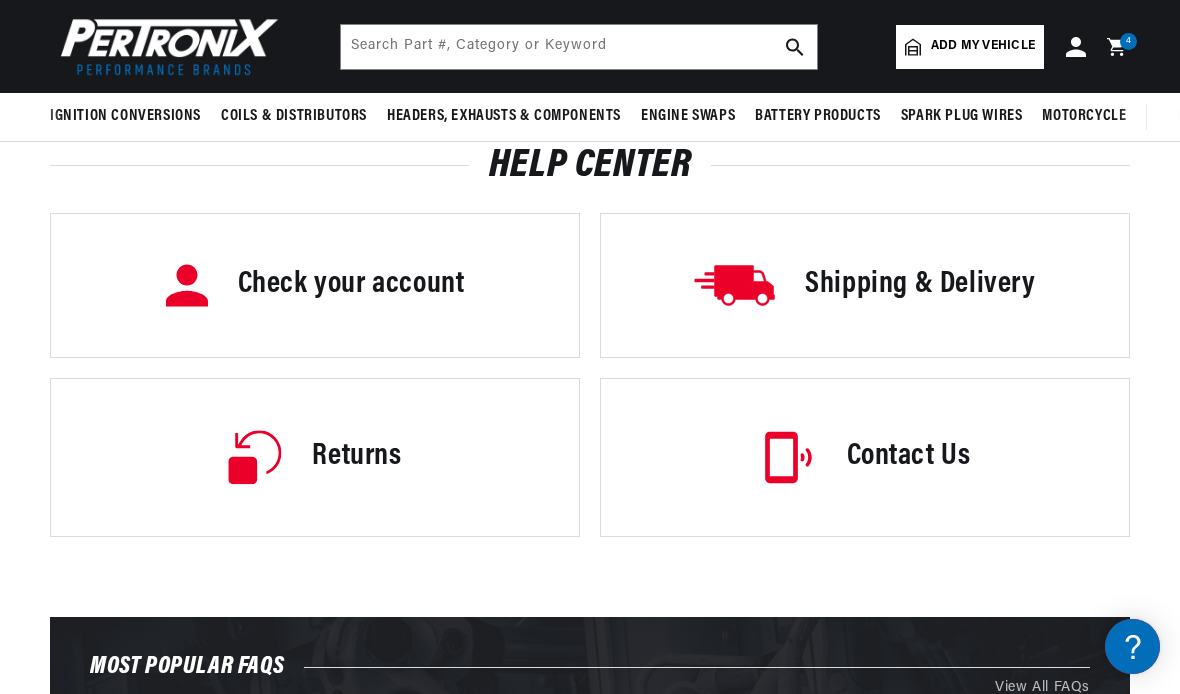 click at bounding box center [788, 457] 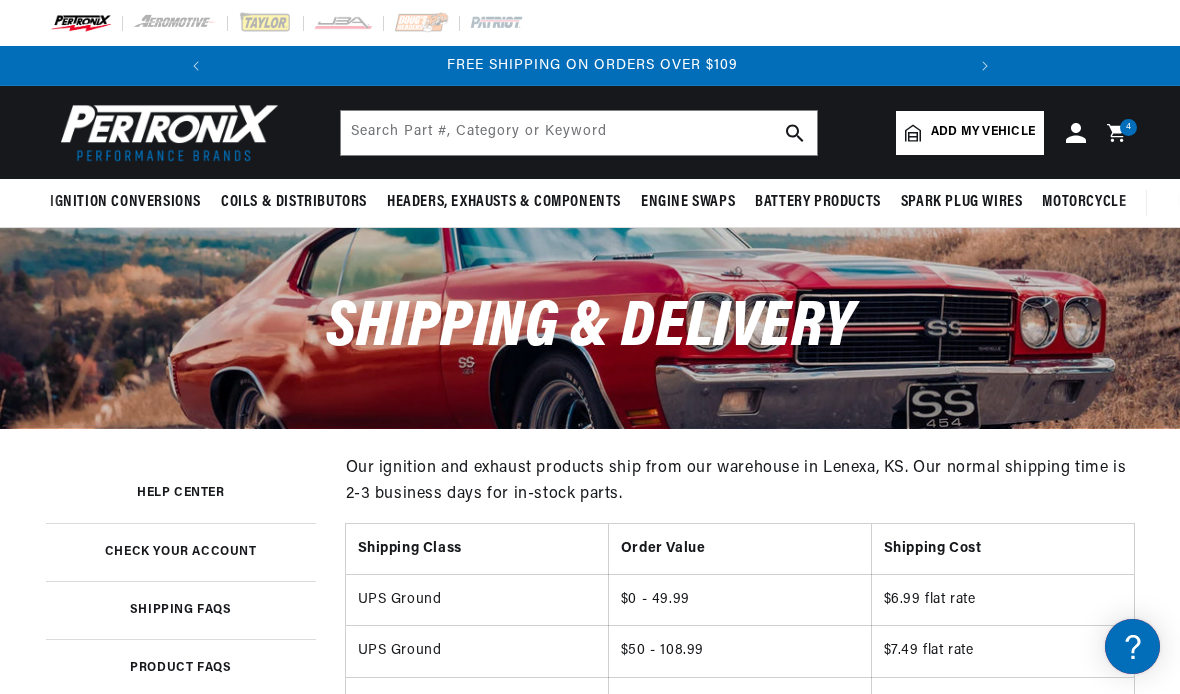 scroll, scrollTop: 1013, scrollLeft: 0, axis: vertical 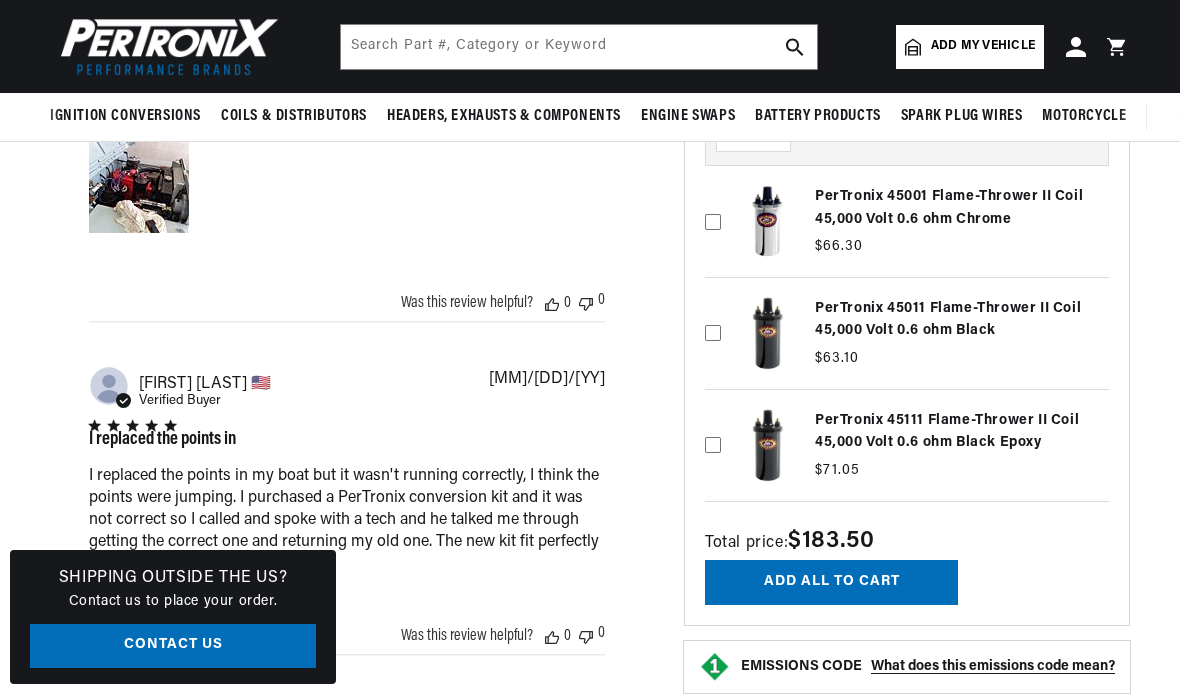 click at bounding box center [907, 444] 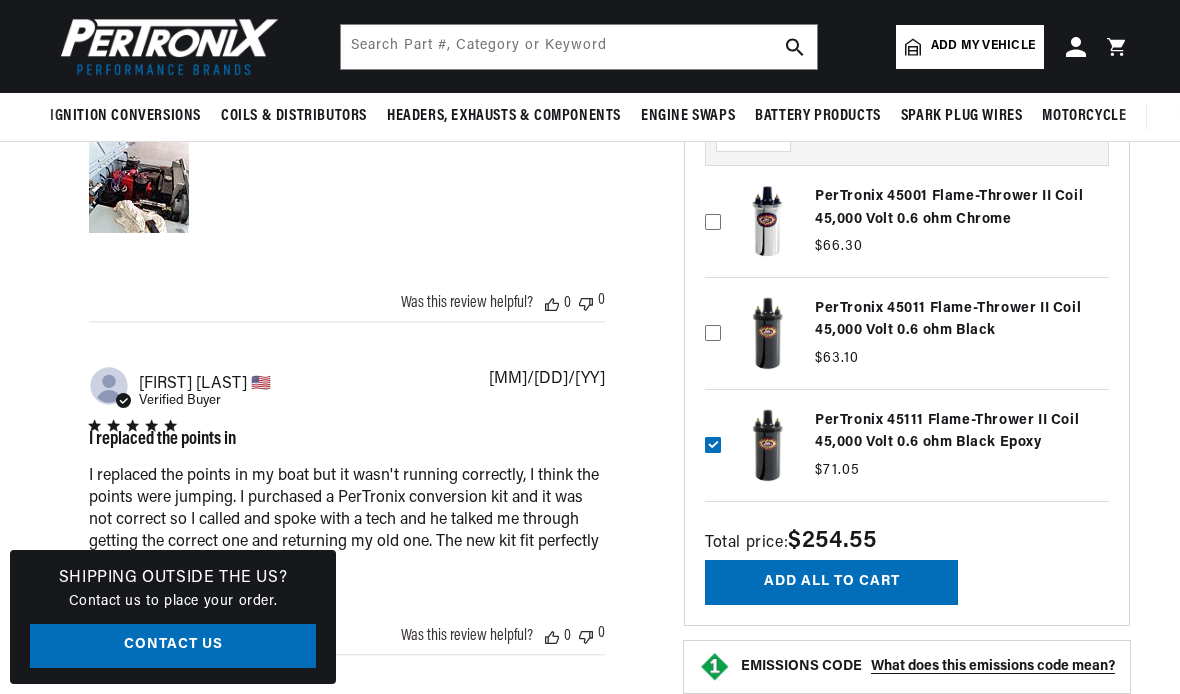 scroll, scrollTop: 0, scrollLeft: 747, axis: horizontal 